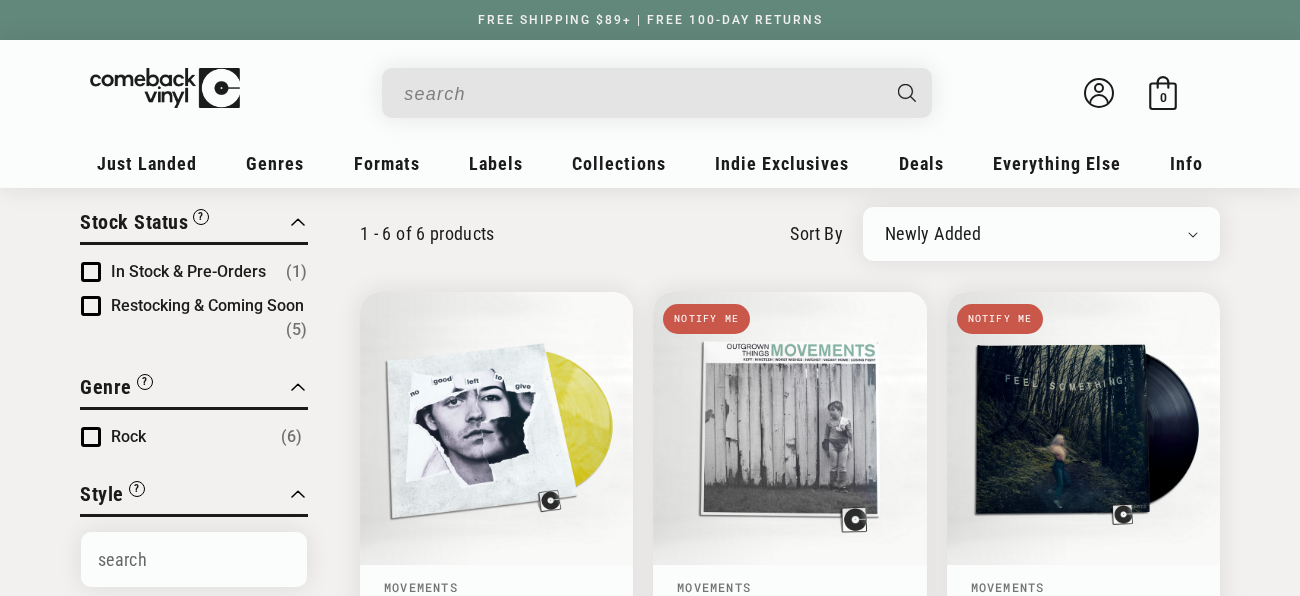 scroll, scrollTop: 0, scrollLeft: 0, axis: both 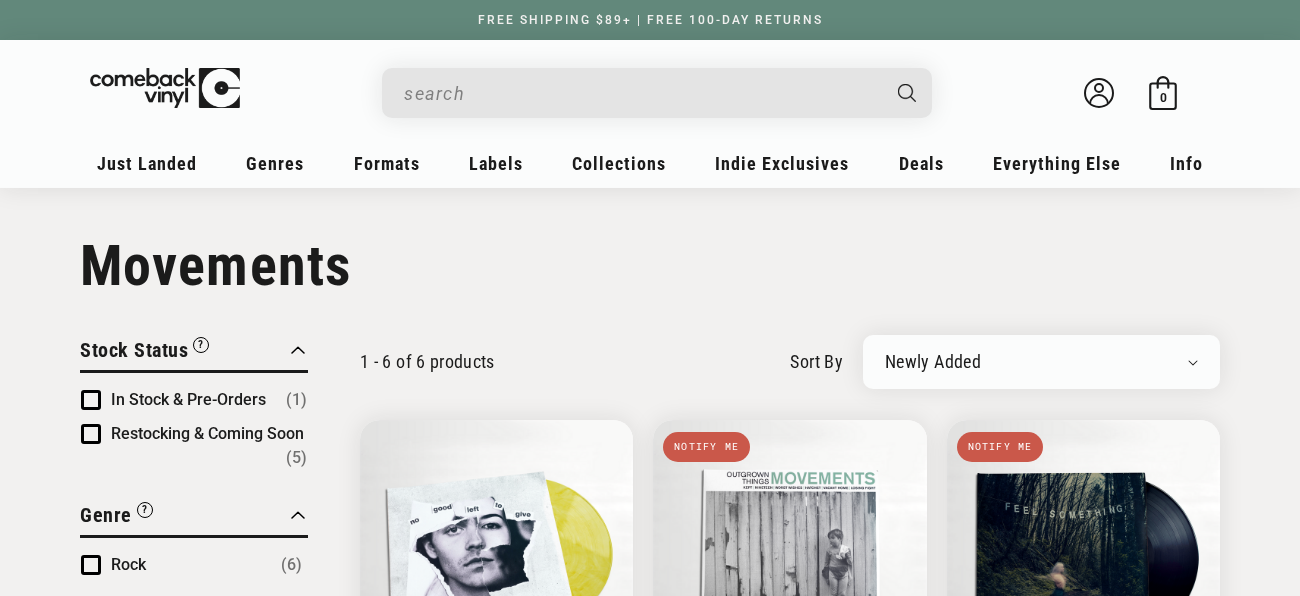 click at bounding box center [641, 93] 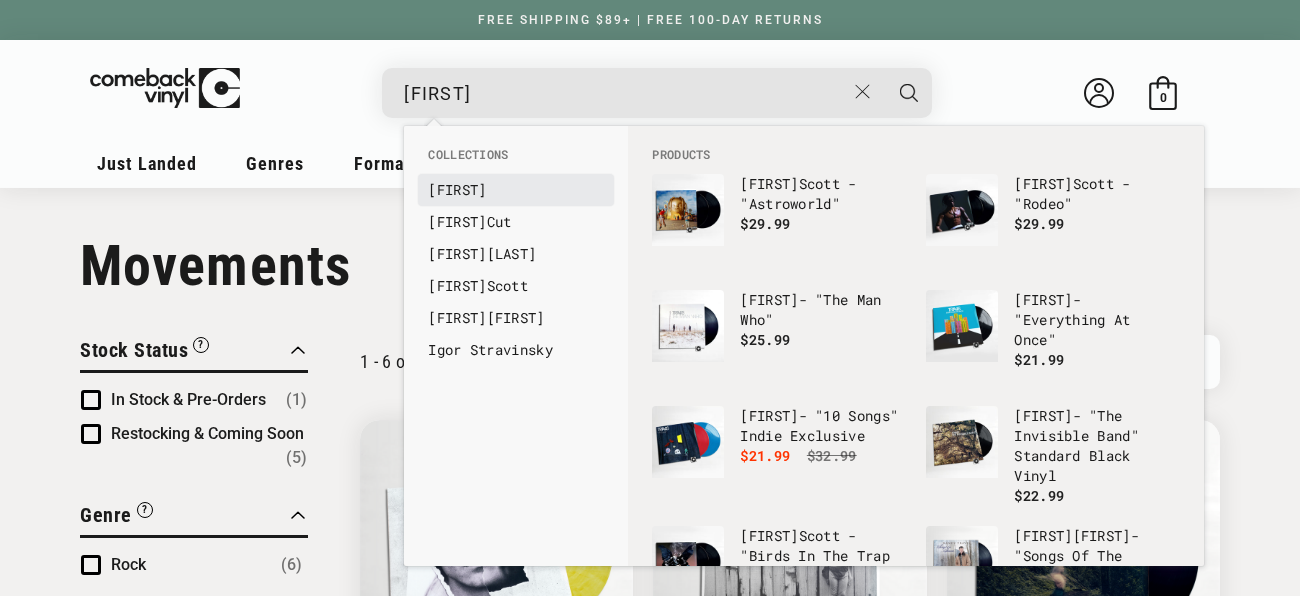 type on "travis" 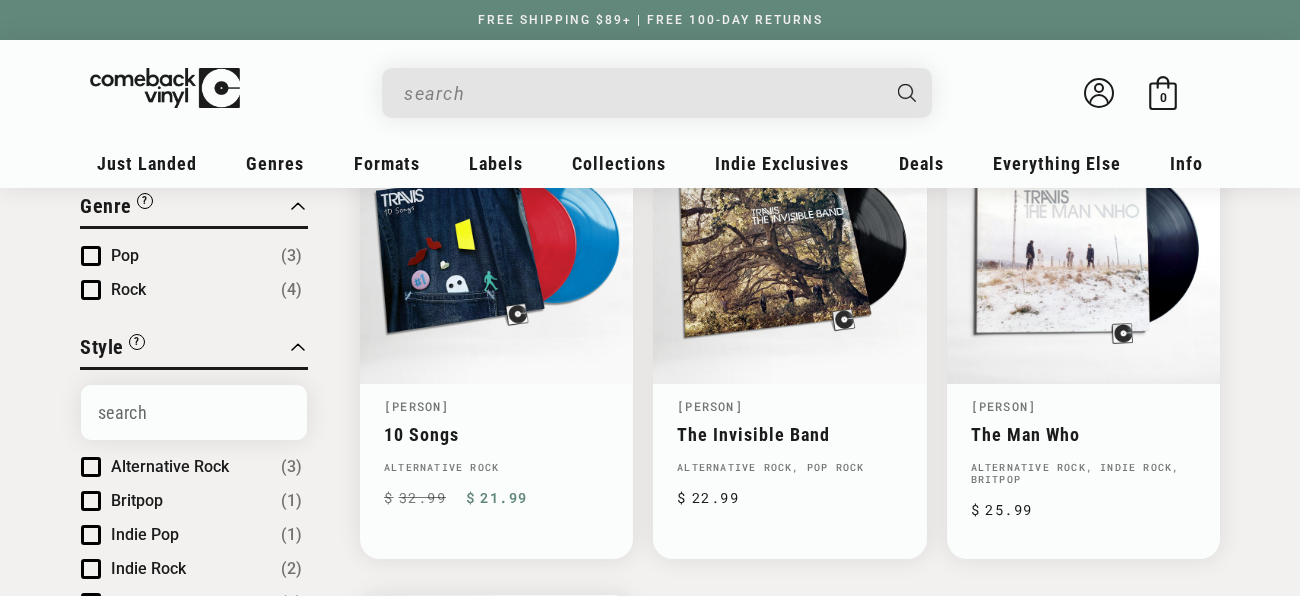 scroll, scrollTop: 0, scrollLeft: 0, axis: both 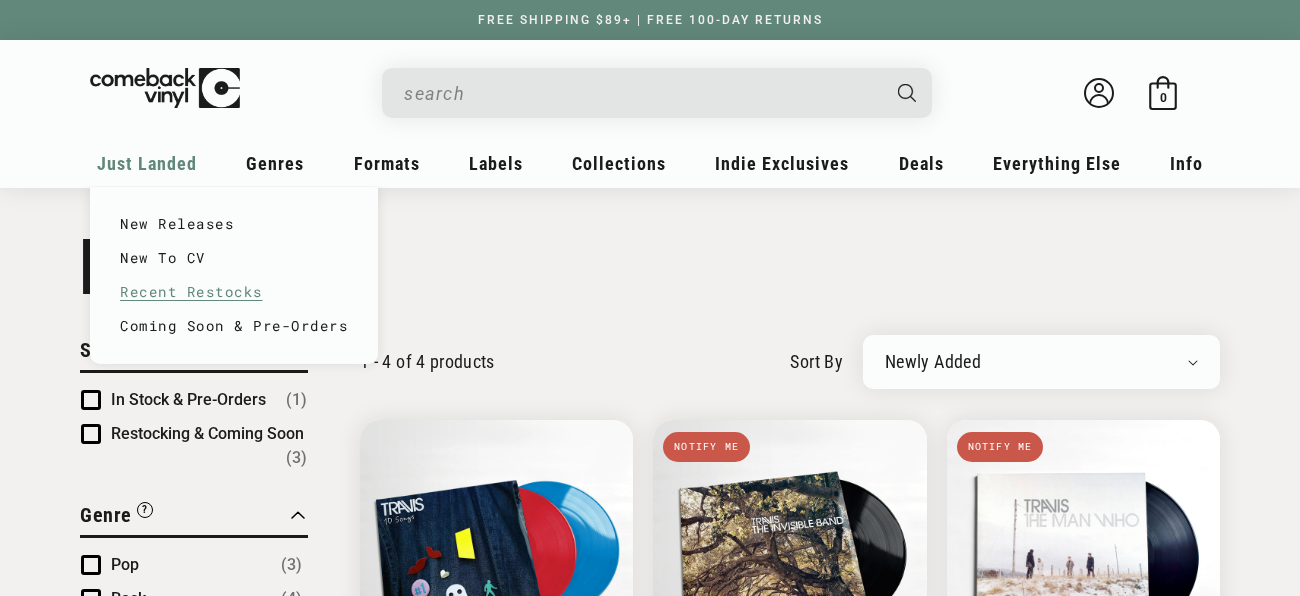 click on "Recent Restocks" at bounding box center [234, 292] 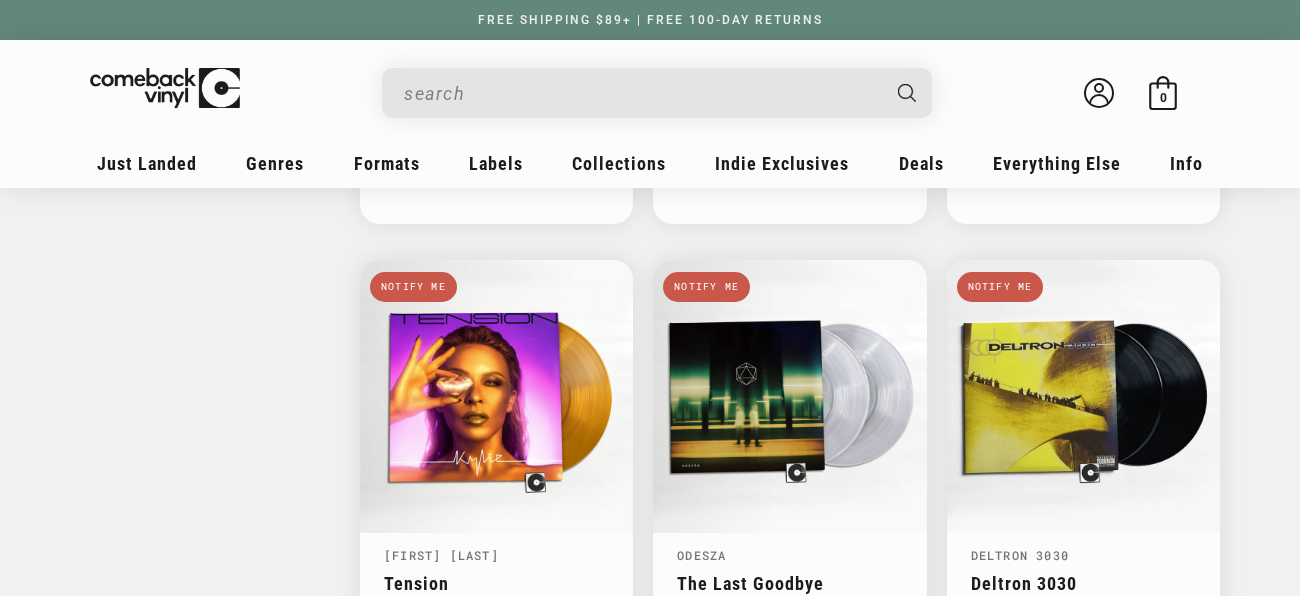 scroll, scrollTop: 0, scrollLeft: 0, axis: both 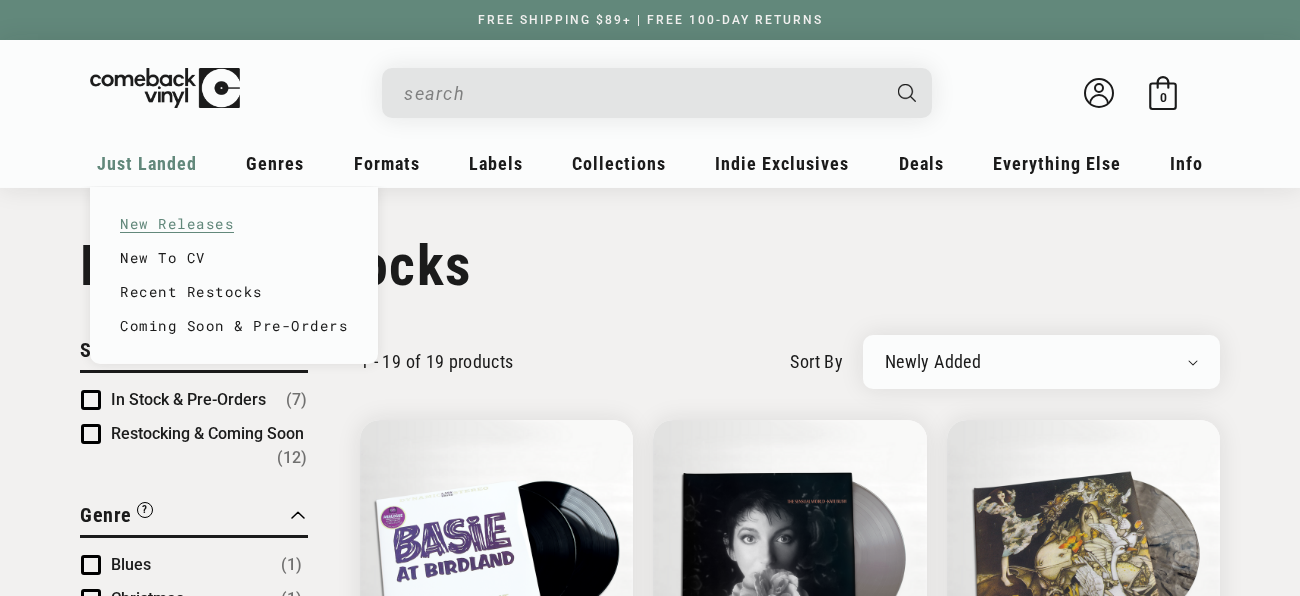 click on "New Releases" at bounding box center (234, 224) 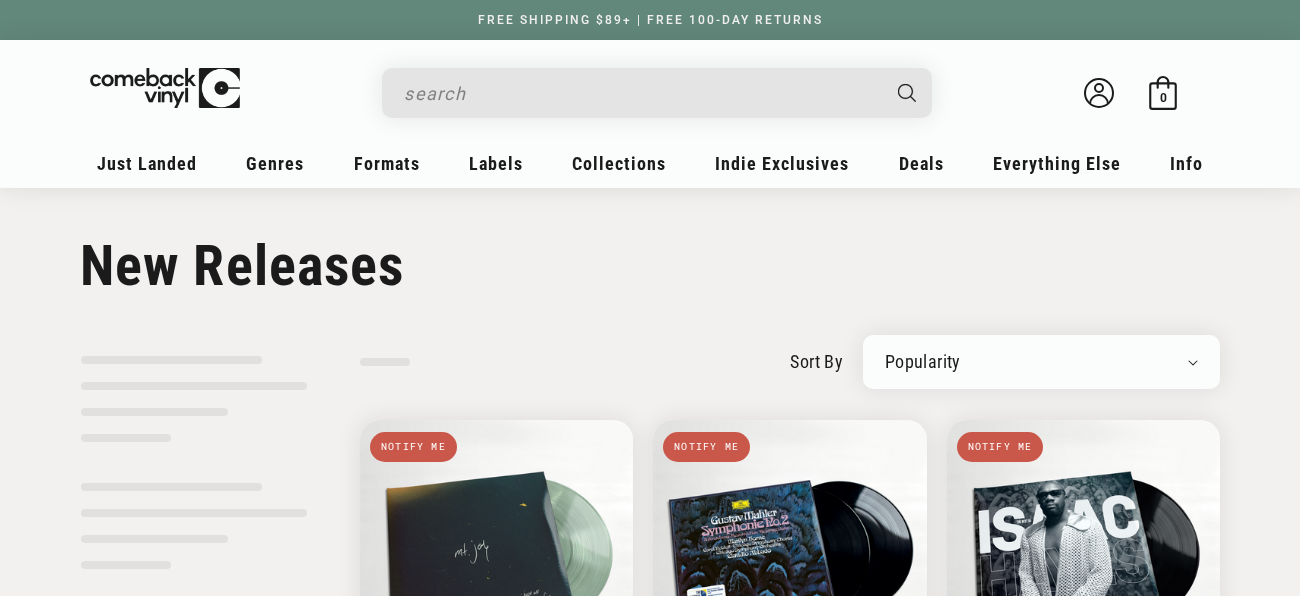 scroll, scrollTop: 0, scrollLeft: 0, axis: both 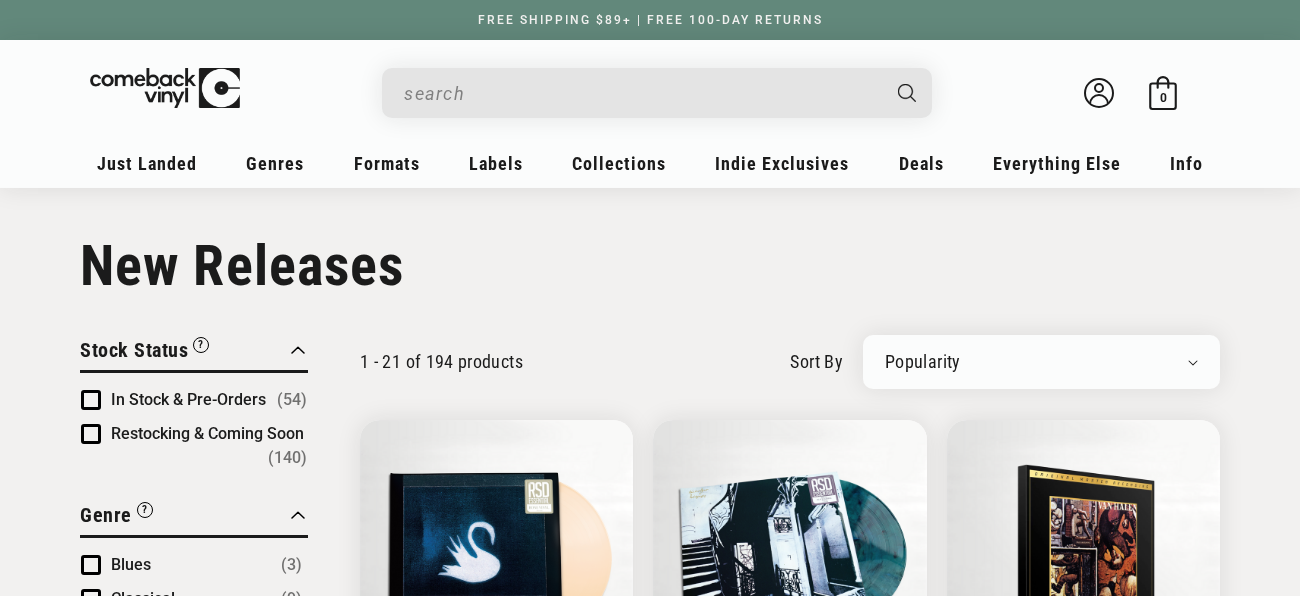 click at bounding box center [91, 400] 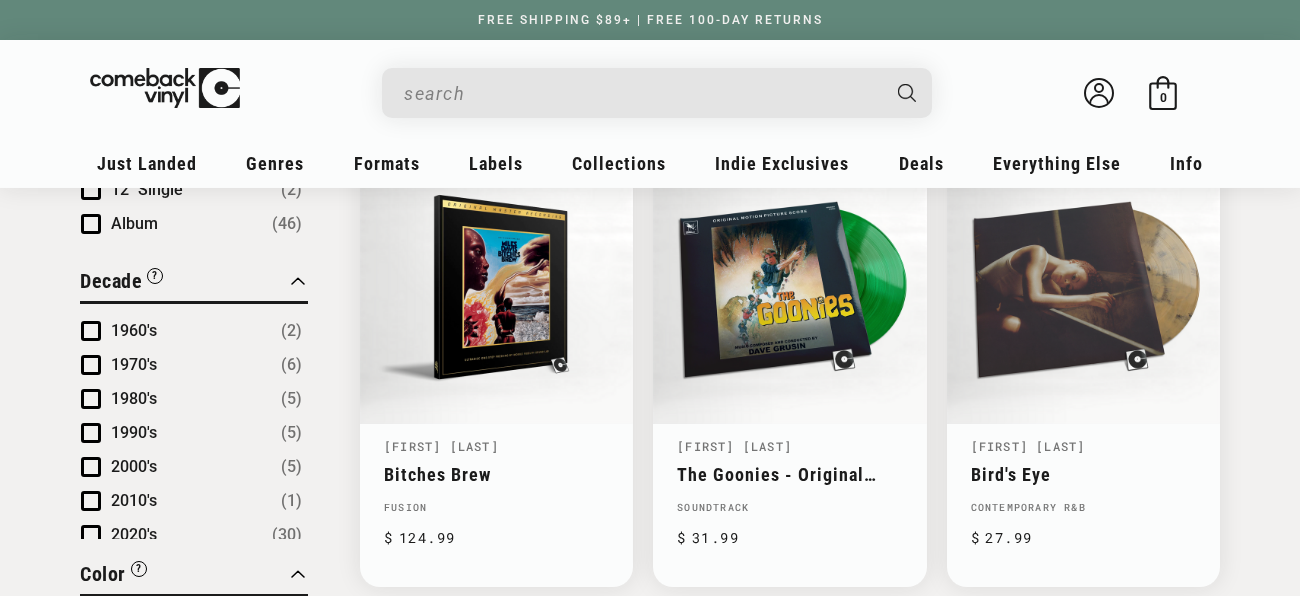 scroll, scrollTop: 1232, scrollLeft: 0, axis: vertical 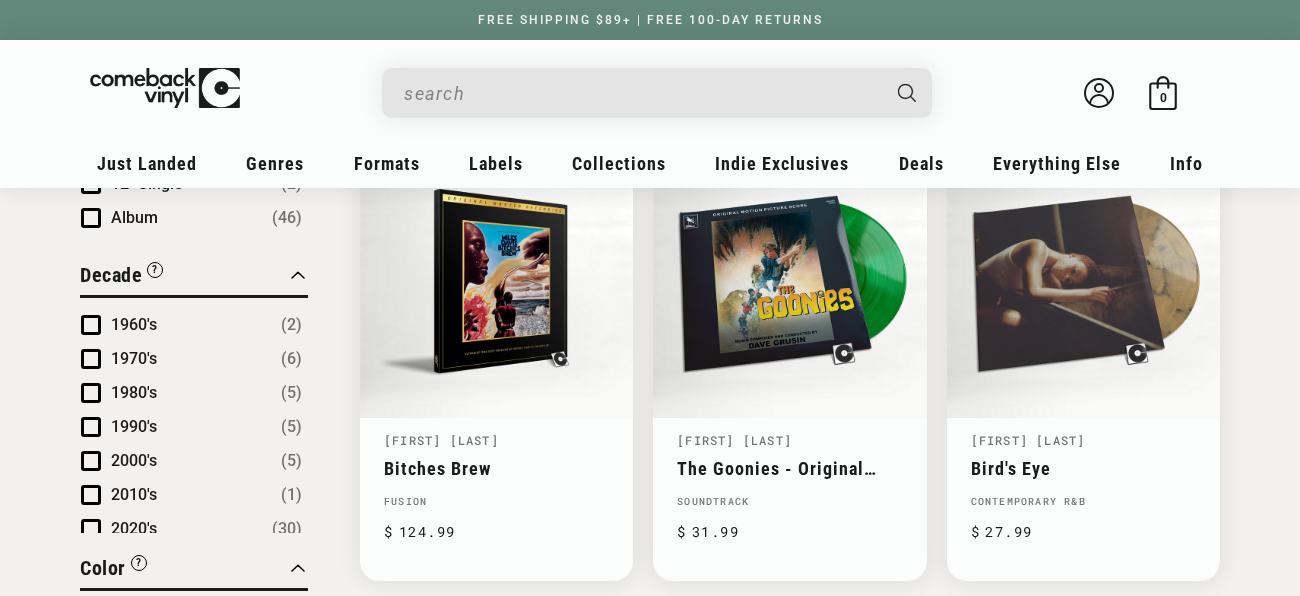 click on "Close
Filter By
Clear All
Filter By
Clear All
Stock Status:  In Stock & Pre-Orders
Stock Status 1
“Coming Soon” titles are upcoming releases that will be stocked. All out of stock products are being restocked.
Clear
In Stock & Pre-Orders
(54)
Restocking & Coming Soon
(140)
Apply Genre
“Genre” is a general type of music on a record. A record can be listed under multiple genres.
Clear
Blues
(3)
Classical
(3)
Country
(1)
Electronic
(6)" at bounding box center [650, 877] 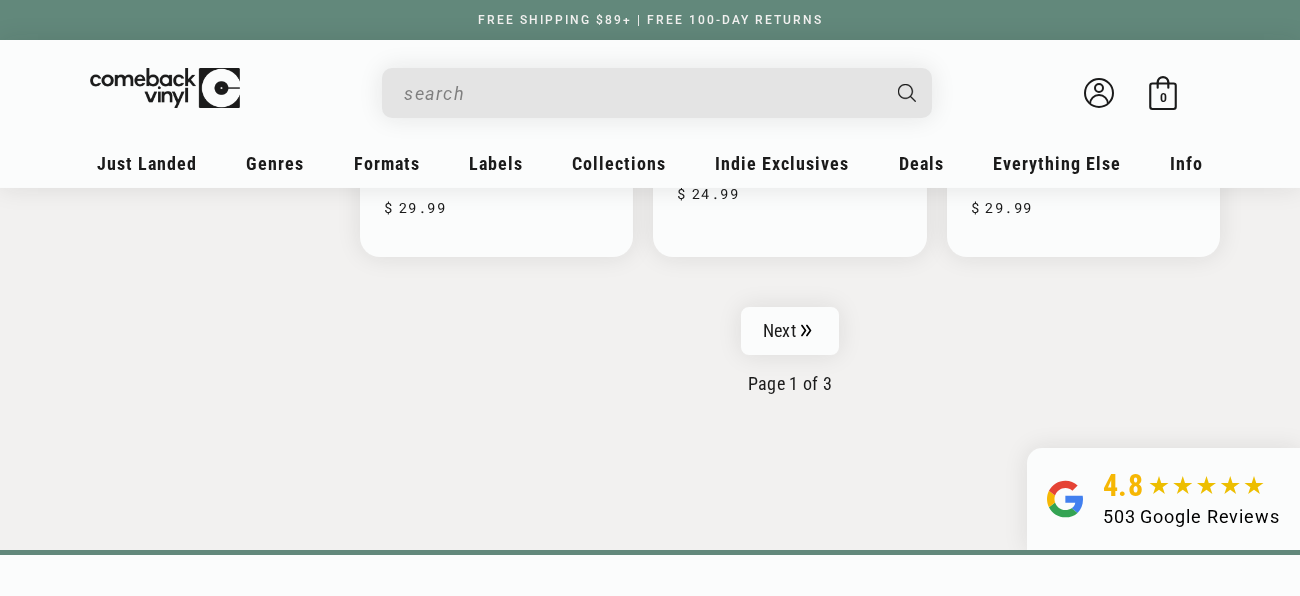 scroll, scrollTop: 3475, scrollLeft: 0, axis: vertical 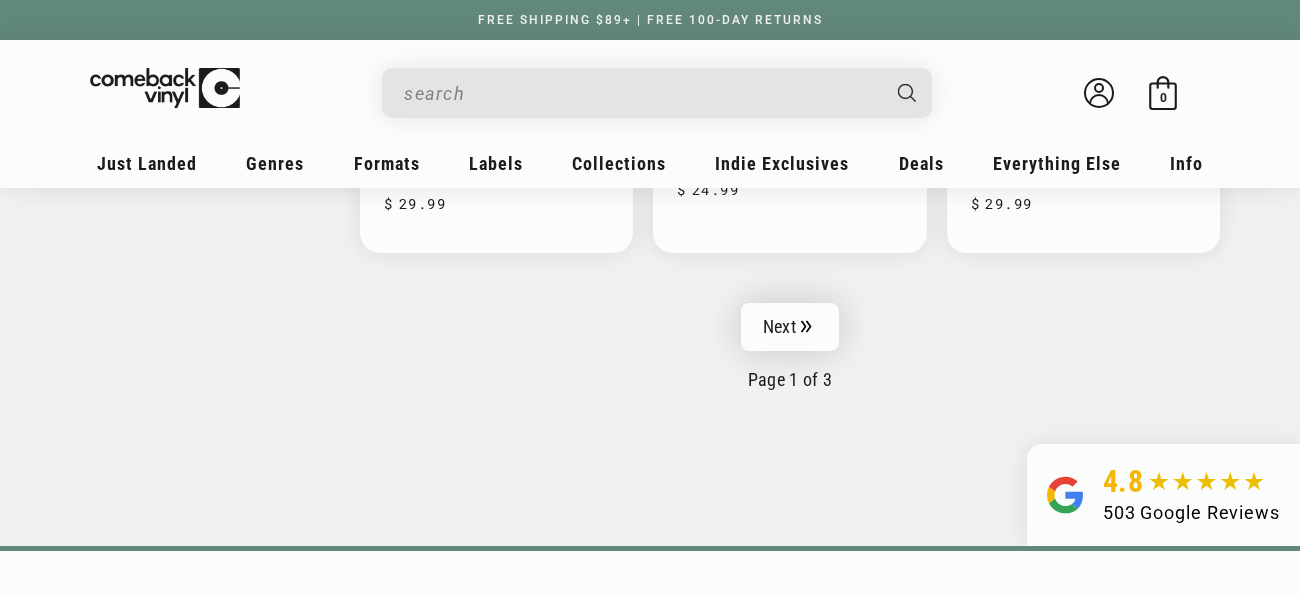click on "Next" at bounding box center [790, 327] 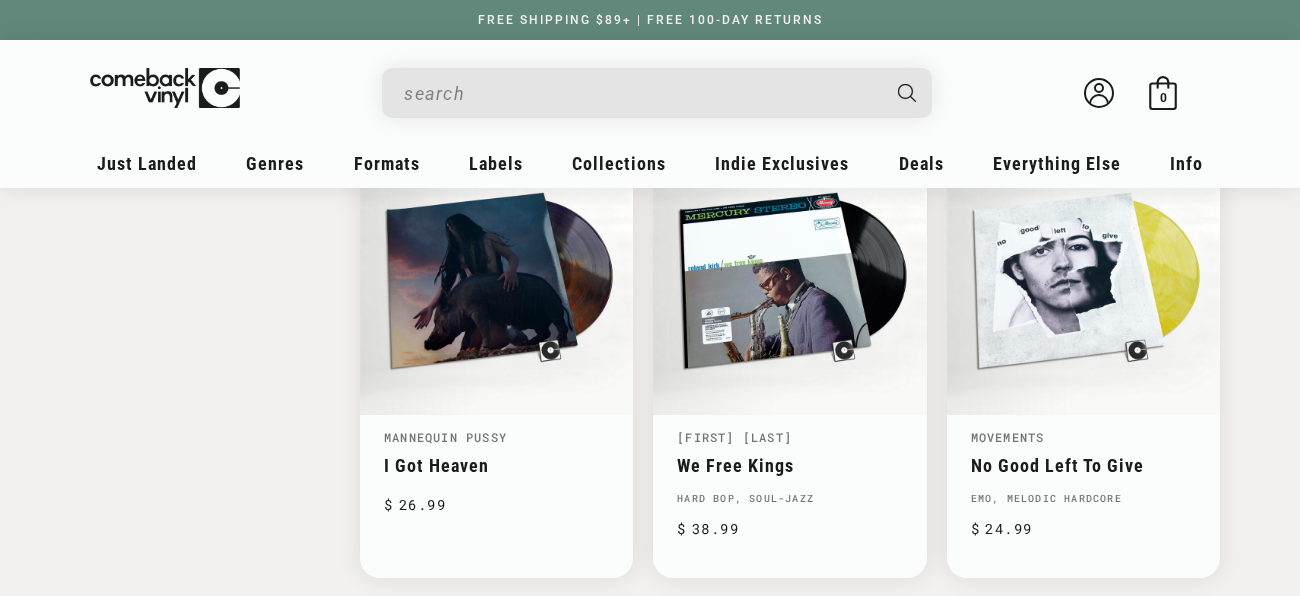 scroll, scrollTop: 3155, scrollLeft: 0, axis: vertical 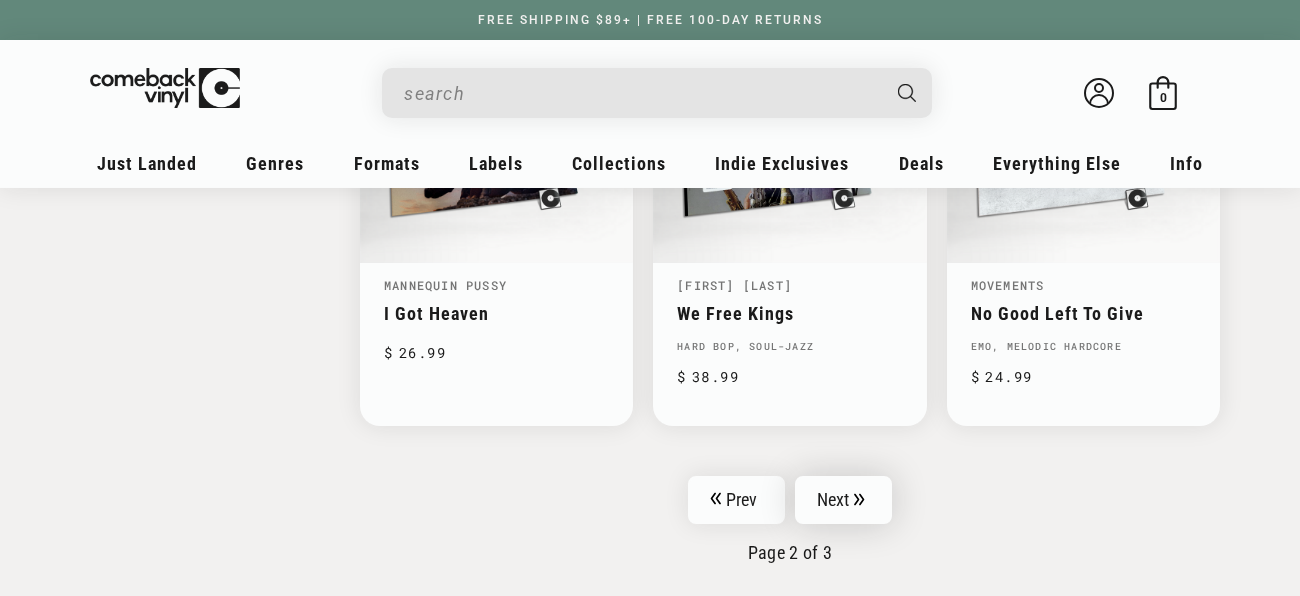 click on "Next" at bounding box center (844, 500) 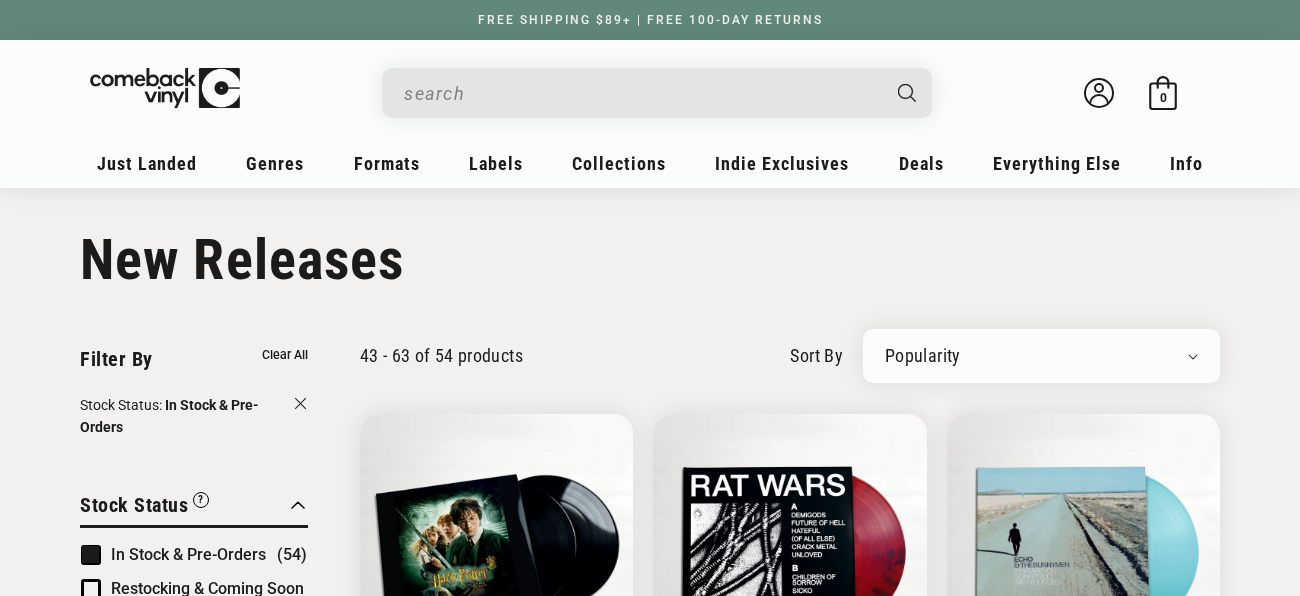 scroll, scrollTop: 0, scrollLeft: 0, axis: both 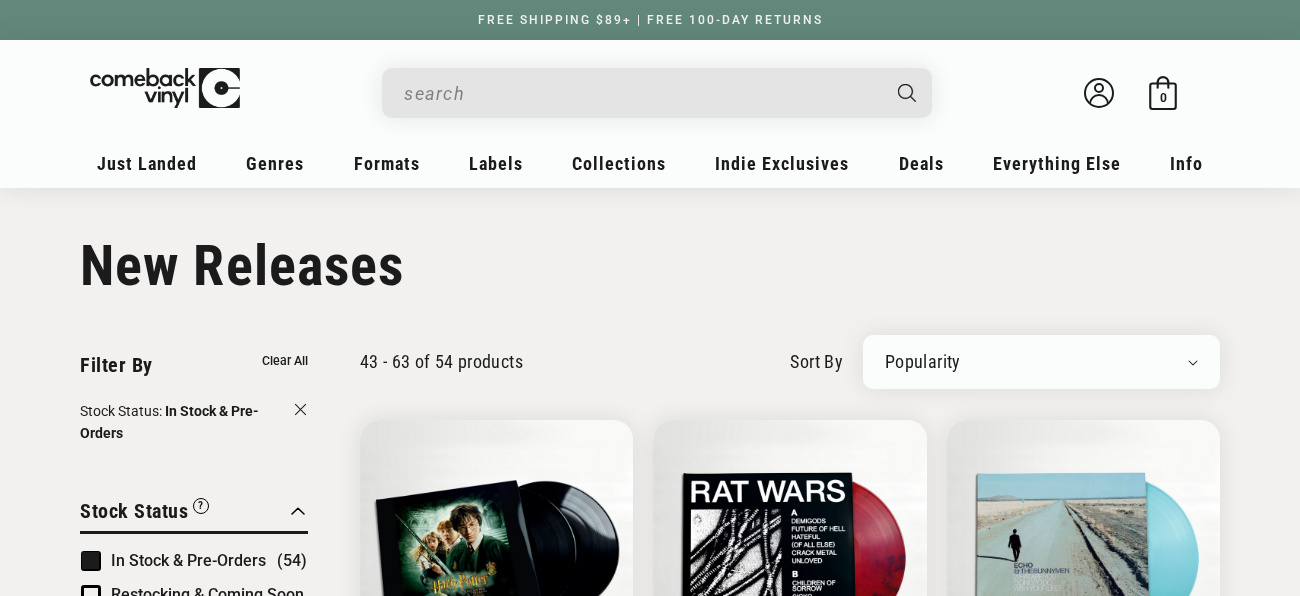 click at bounding box center (641, 93) 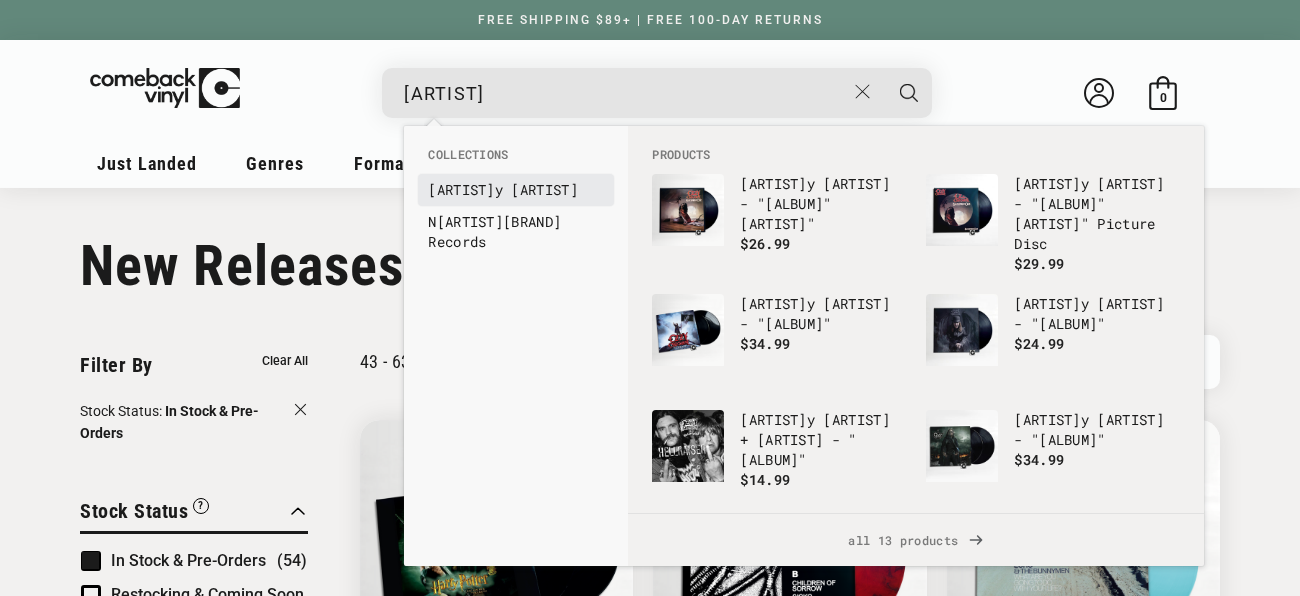 type on "ozz" 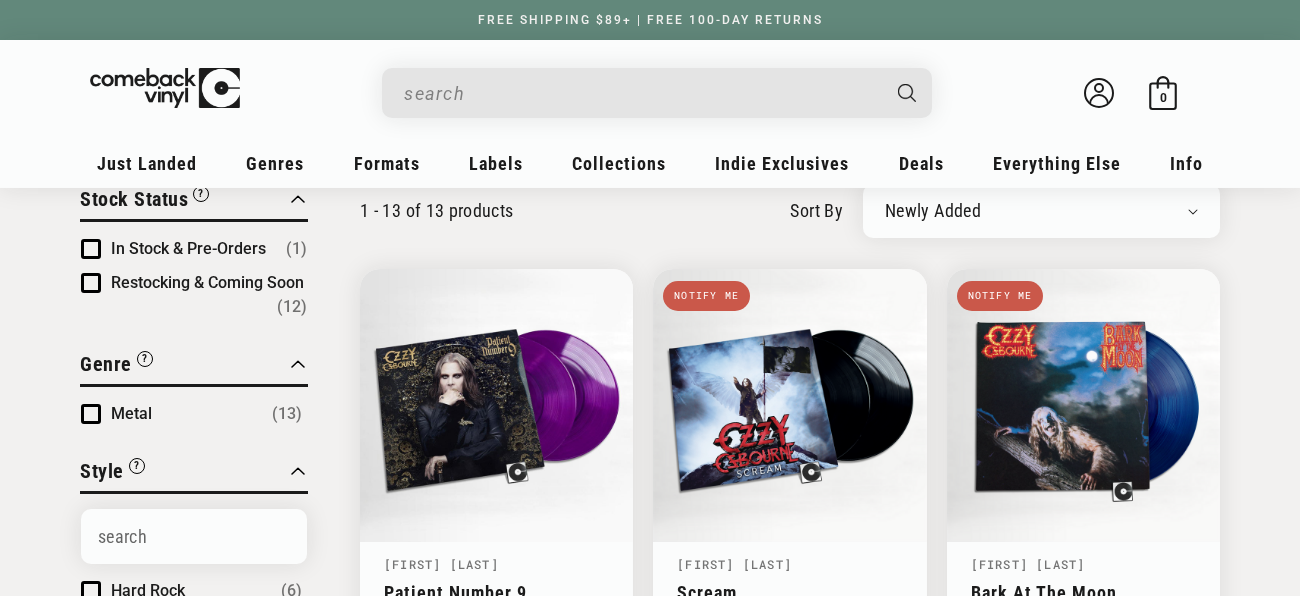 scroll, scrollTop: 0, scrollLeft: 0, axis: both 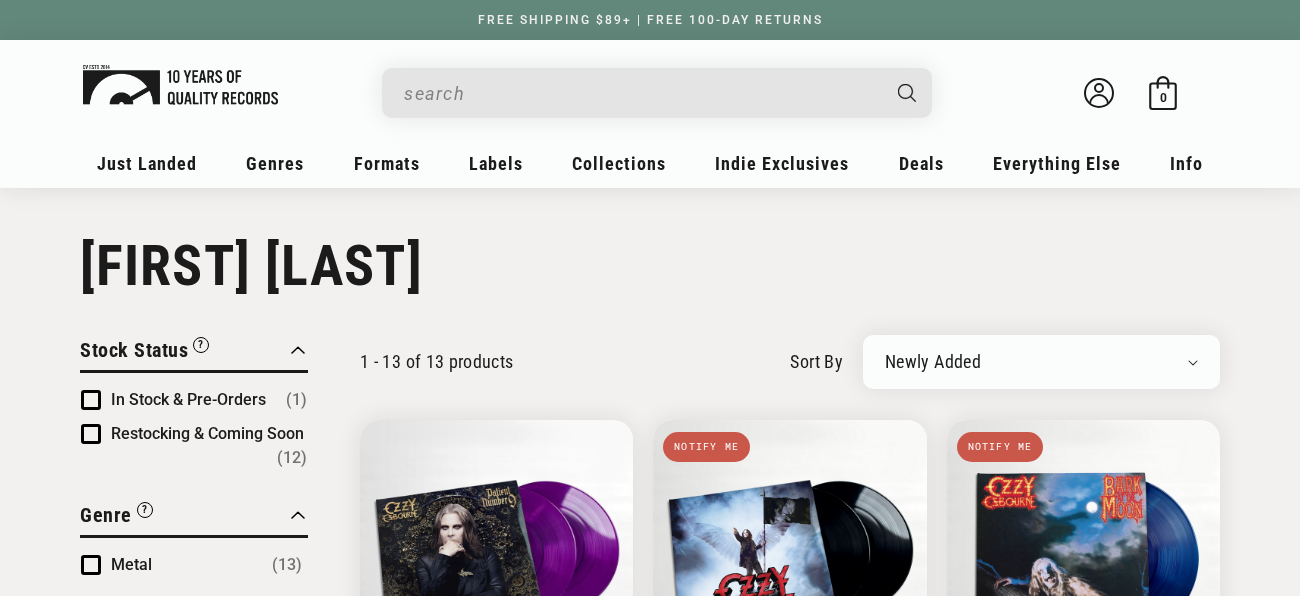 click at bounding box center [180, 85] 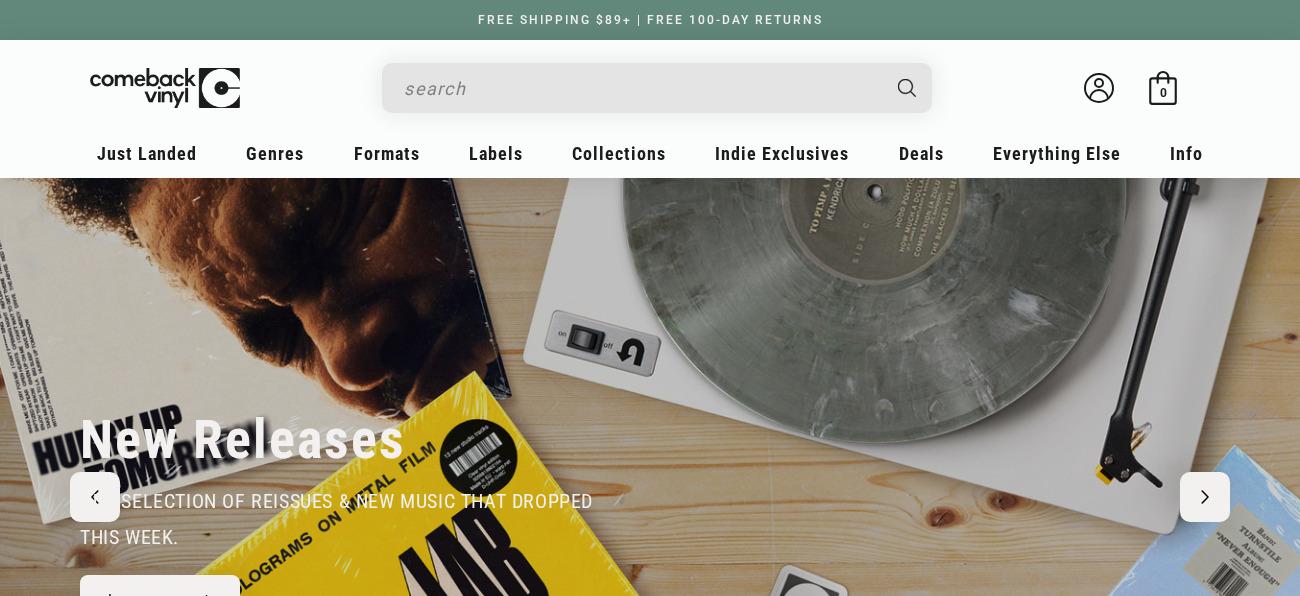 scroll, scrollTop: 0, scrollLeft: 0, axis: both 